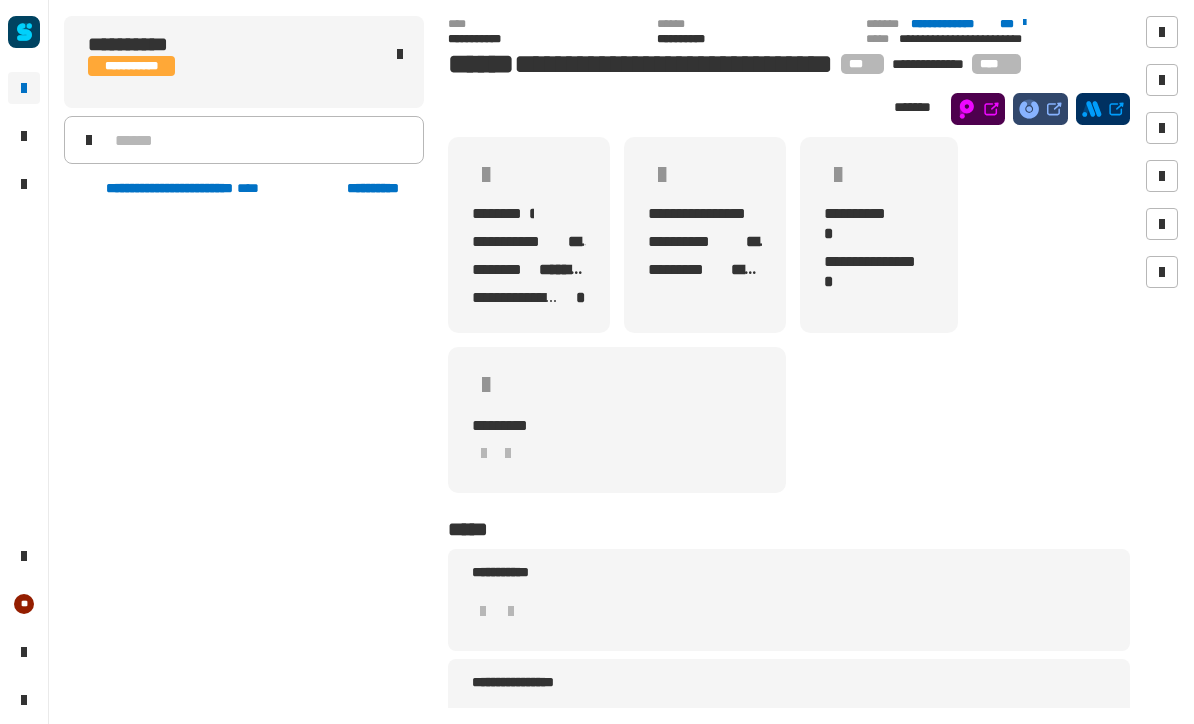 scroll, scrollTop: 15, scrollLeft: 0, axis: vertical 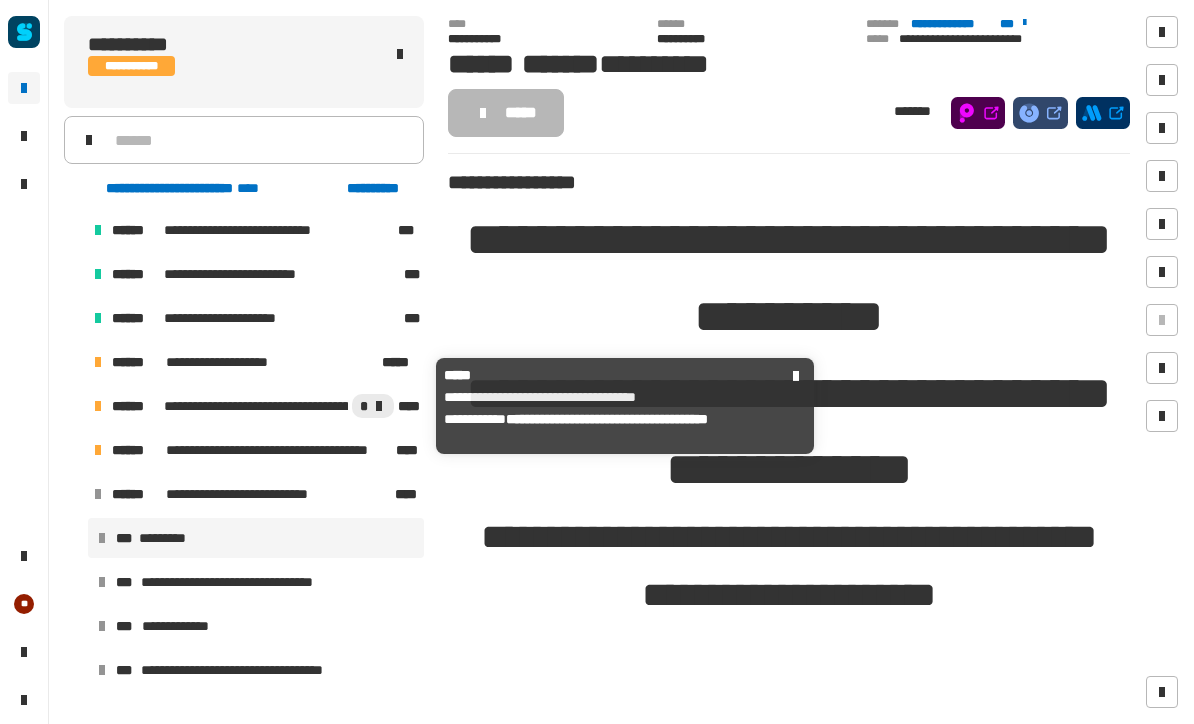 click on "******" at bounding box center [136, 406] 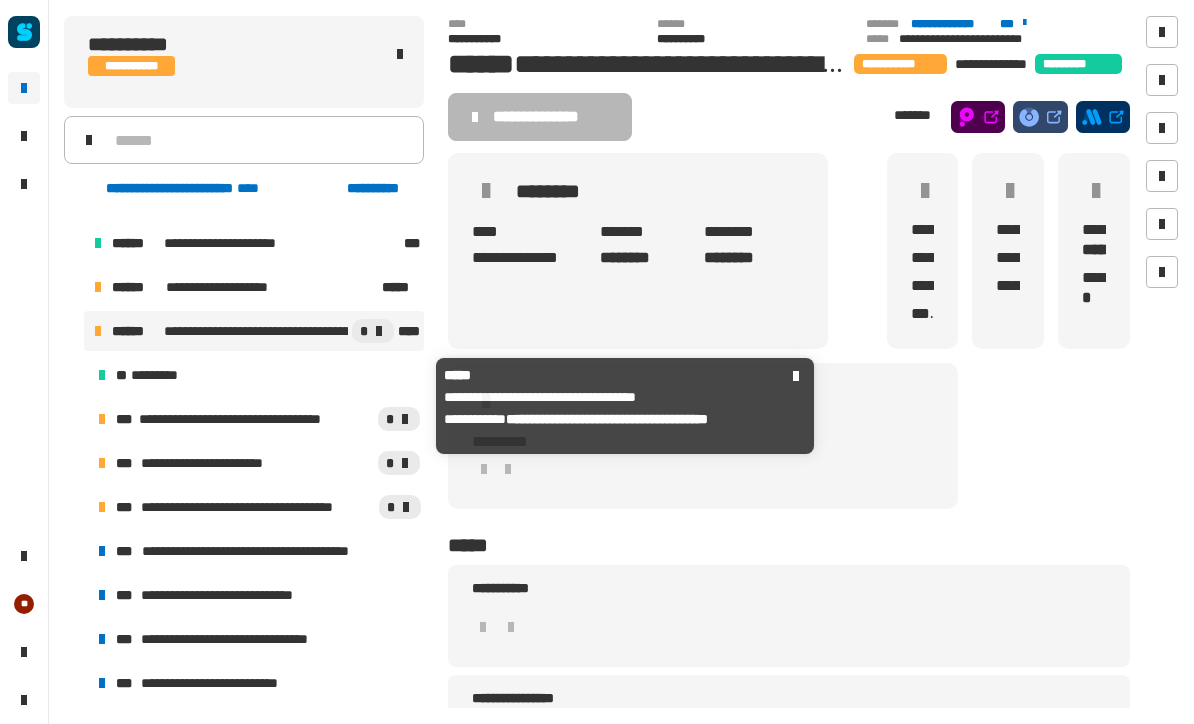 scroll, scrollTop: 608, scrollLeft: 0, axis: vertical 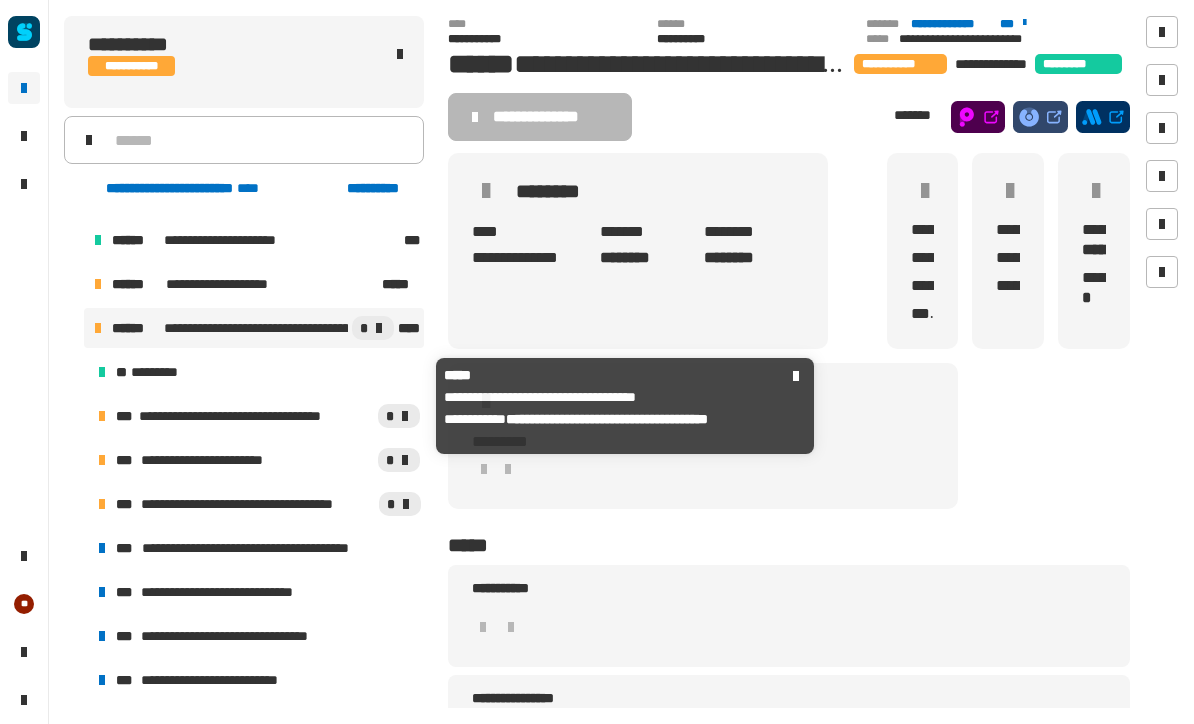 click on "***" at bounding box center (125, 416) 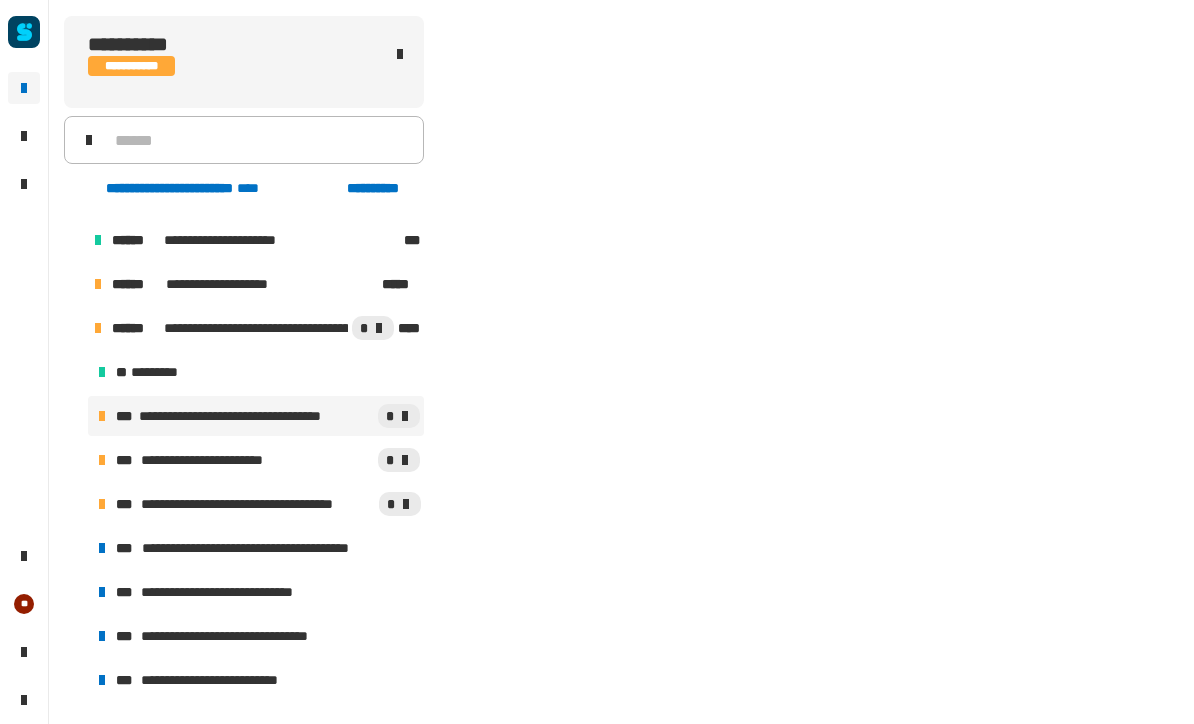 scroll, scrollTop: 720, scrollLeft: 0, axis: vertical 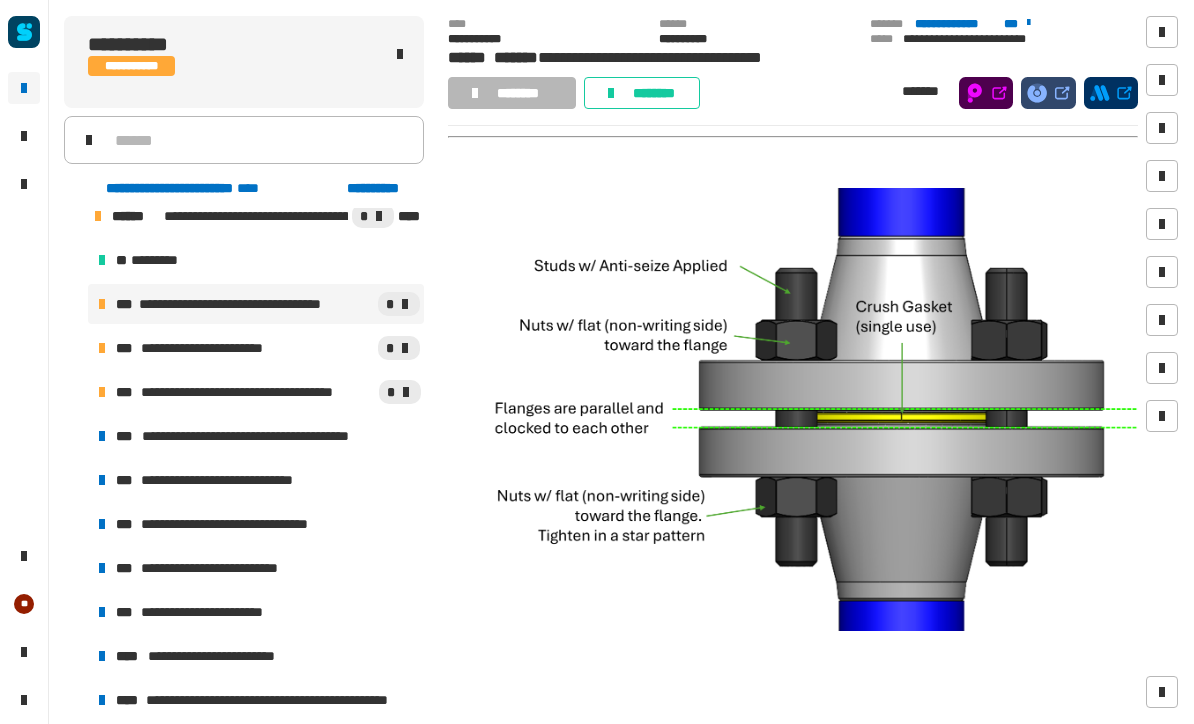 click at bounding box center (793, 409) 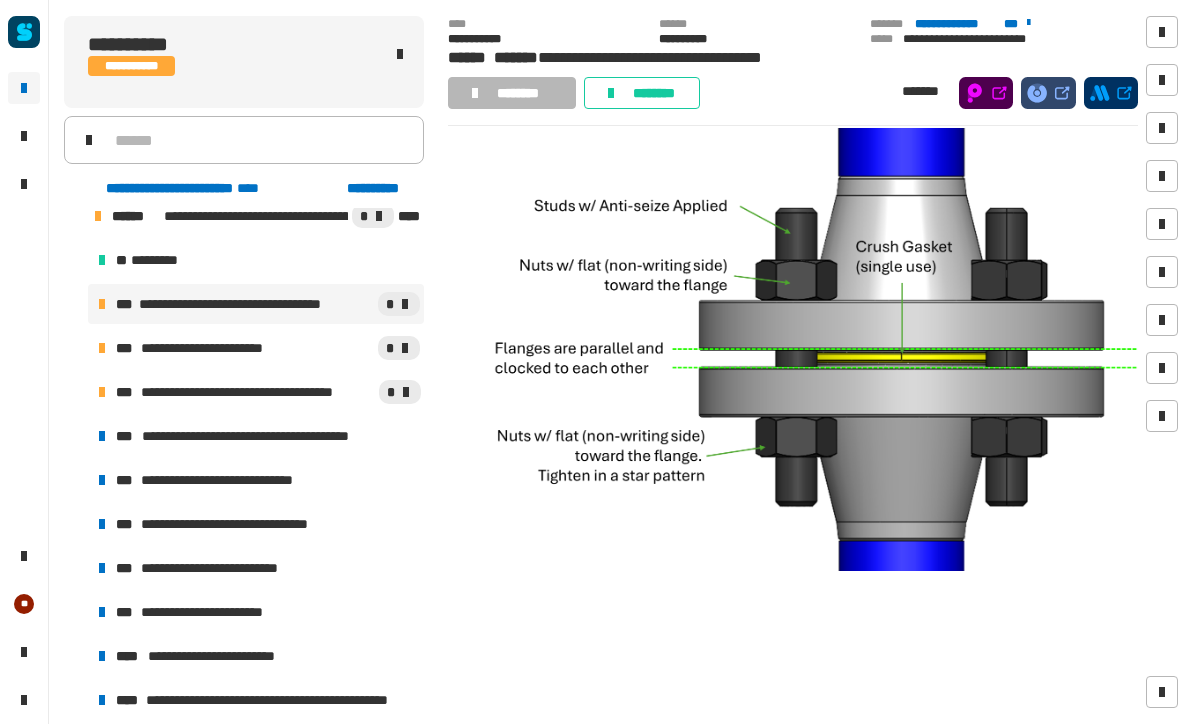scroll, scrollTop: 1116, scrollLeft: 0, axis: vertical 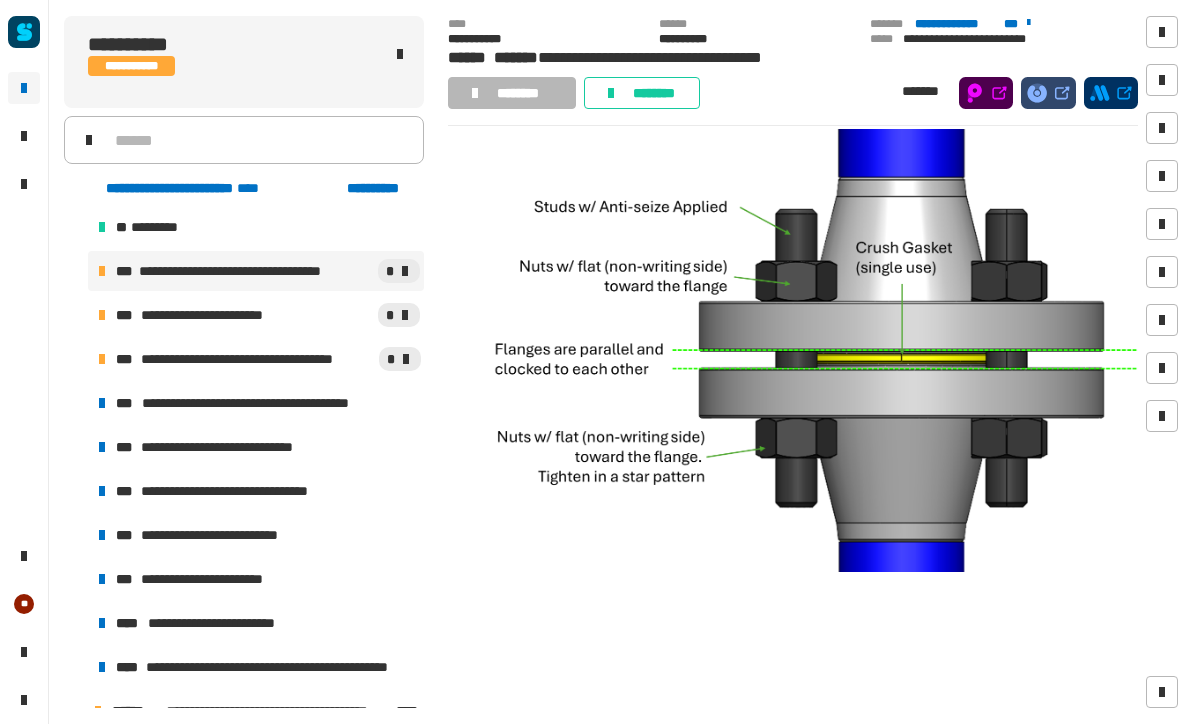 click on "**********" at bounding box center (258, 359) 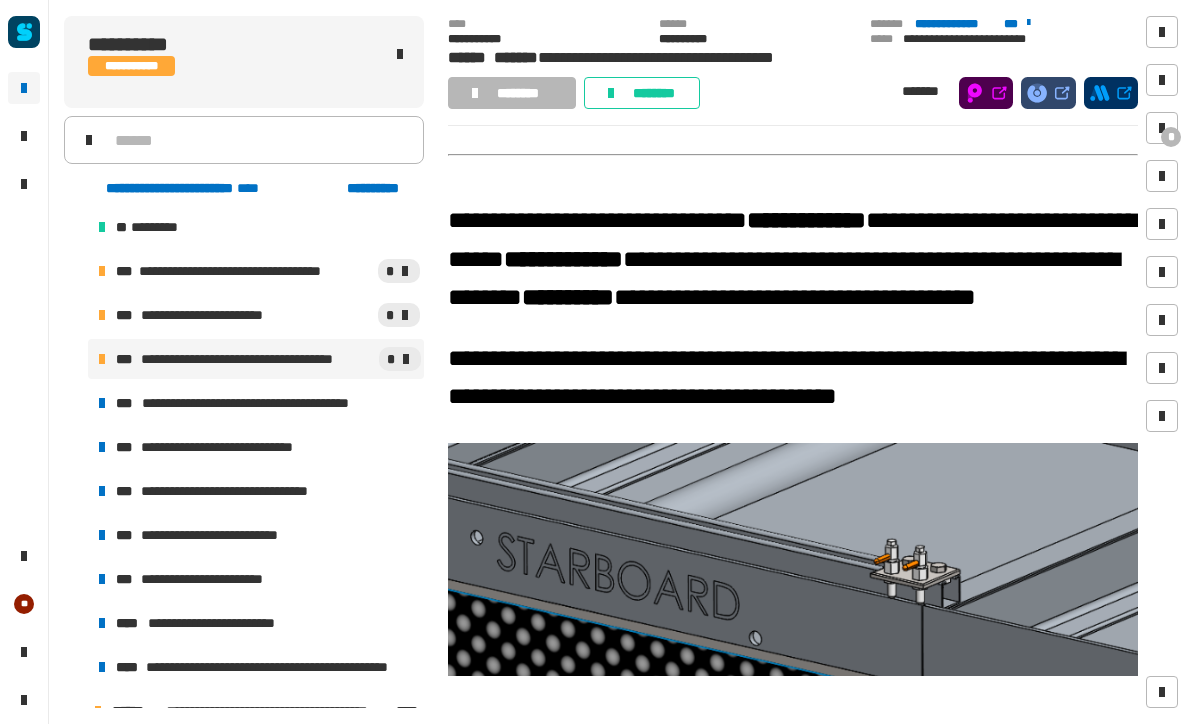 scroll, scrollTop: 1325, scrollLeft: 0, axis: vertical 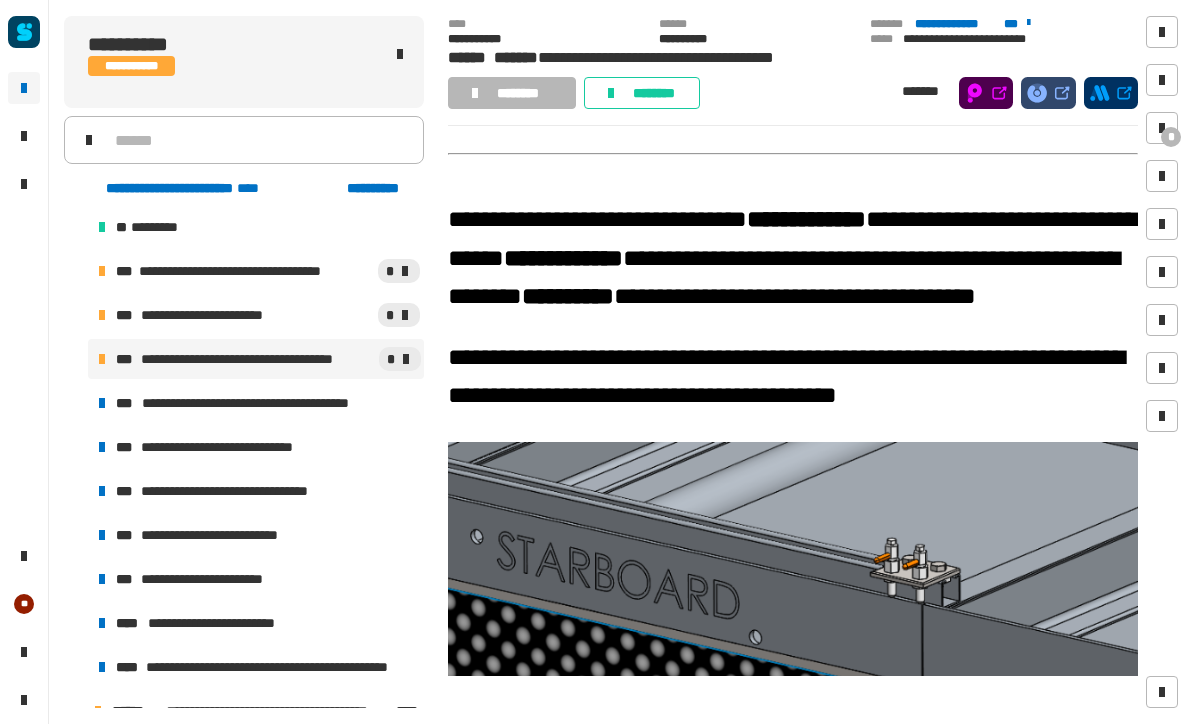 click on "**********" 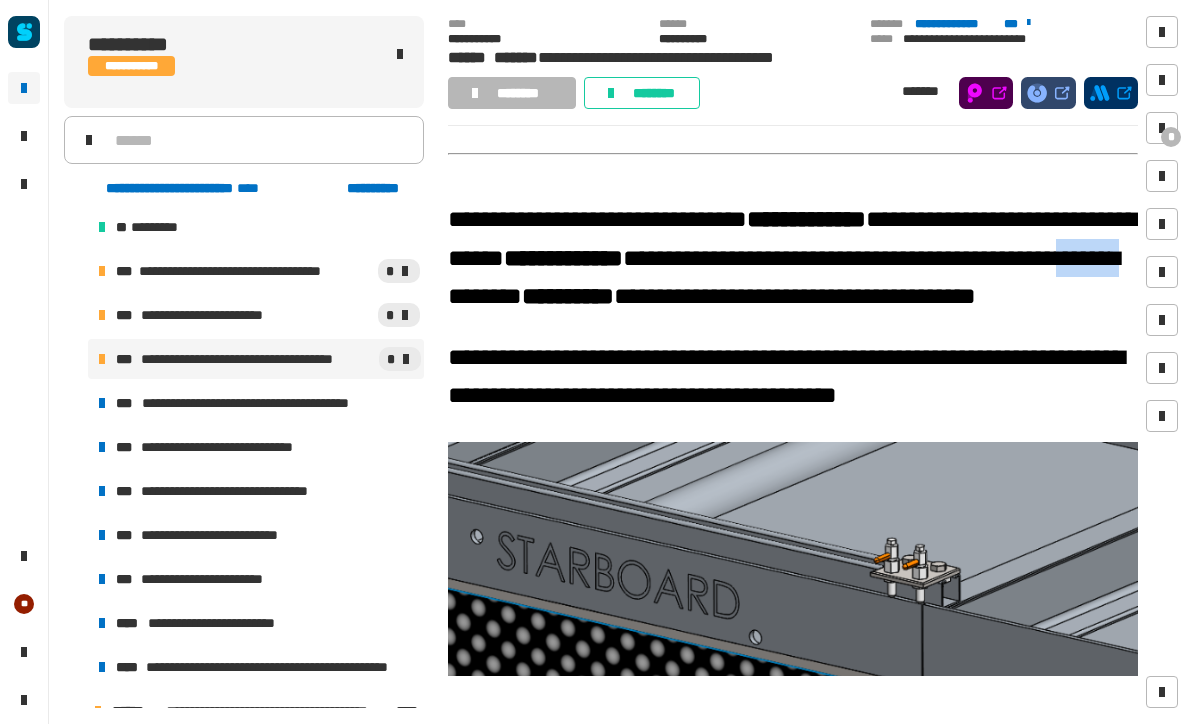 click 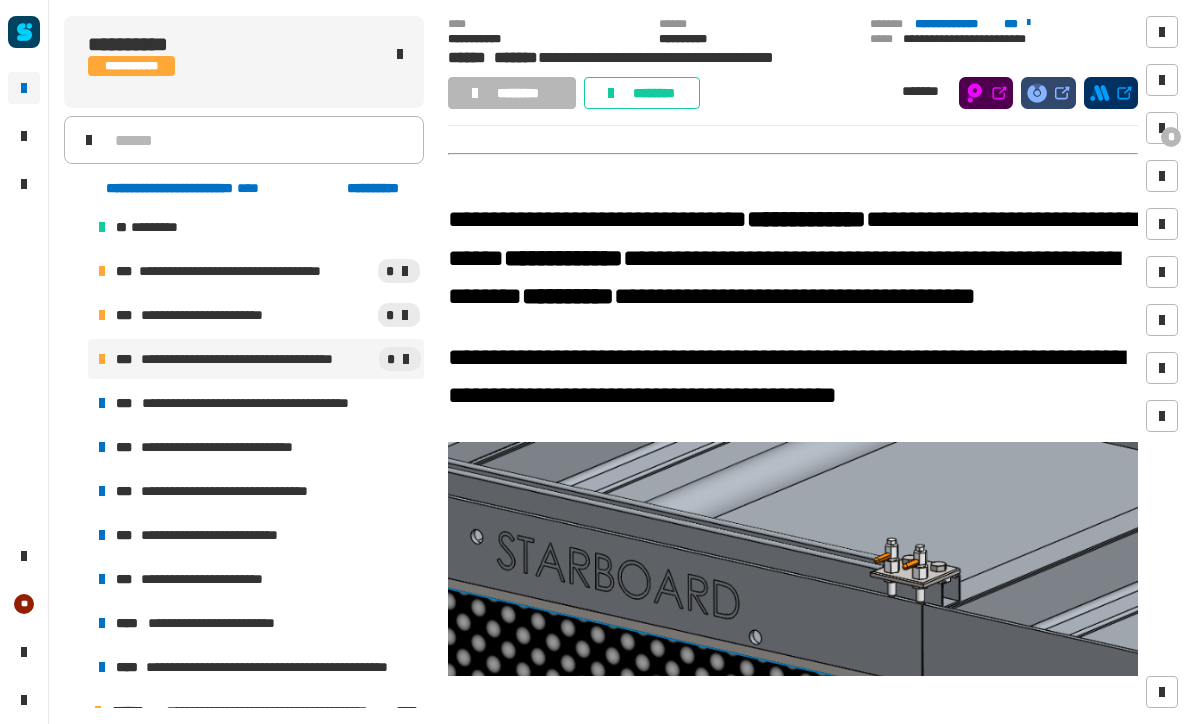 click on "*" at bounding box center (1162, 128) 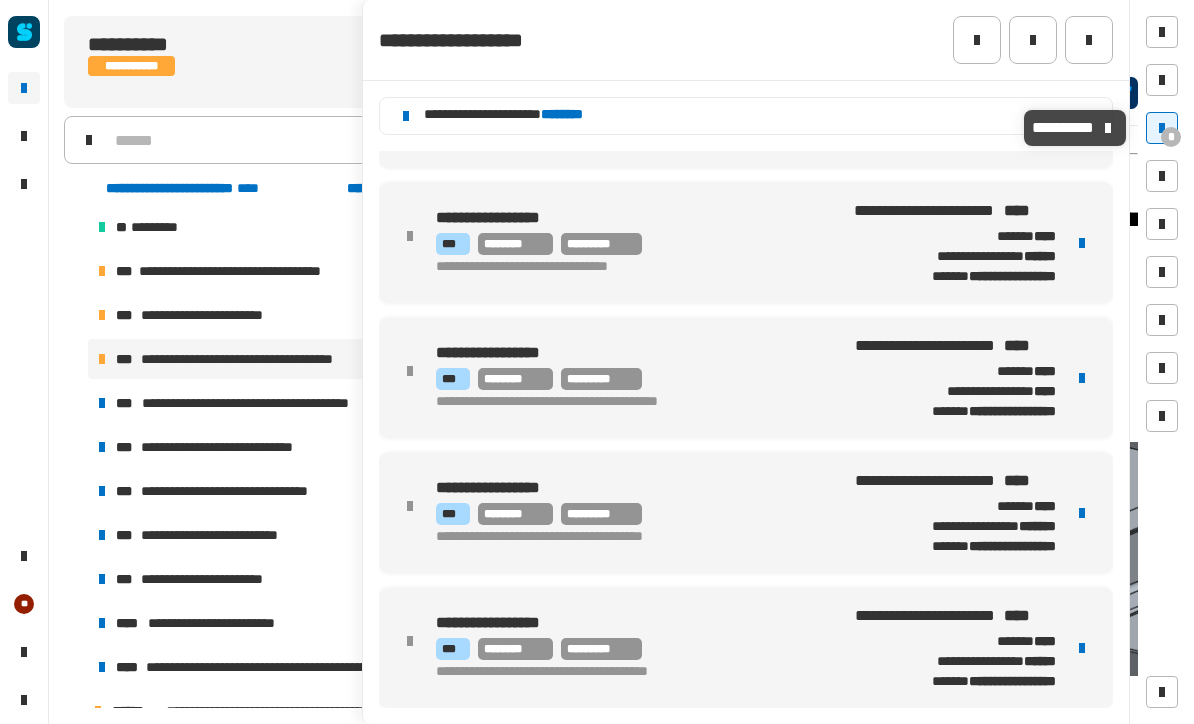 scroll, scrollTop: 643, scrollLeft: 0, axis: vertical 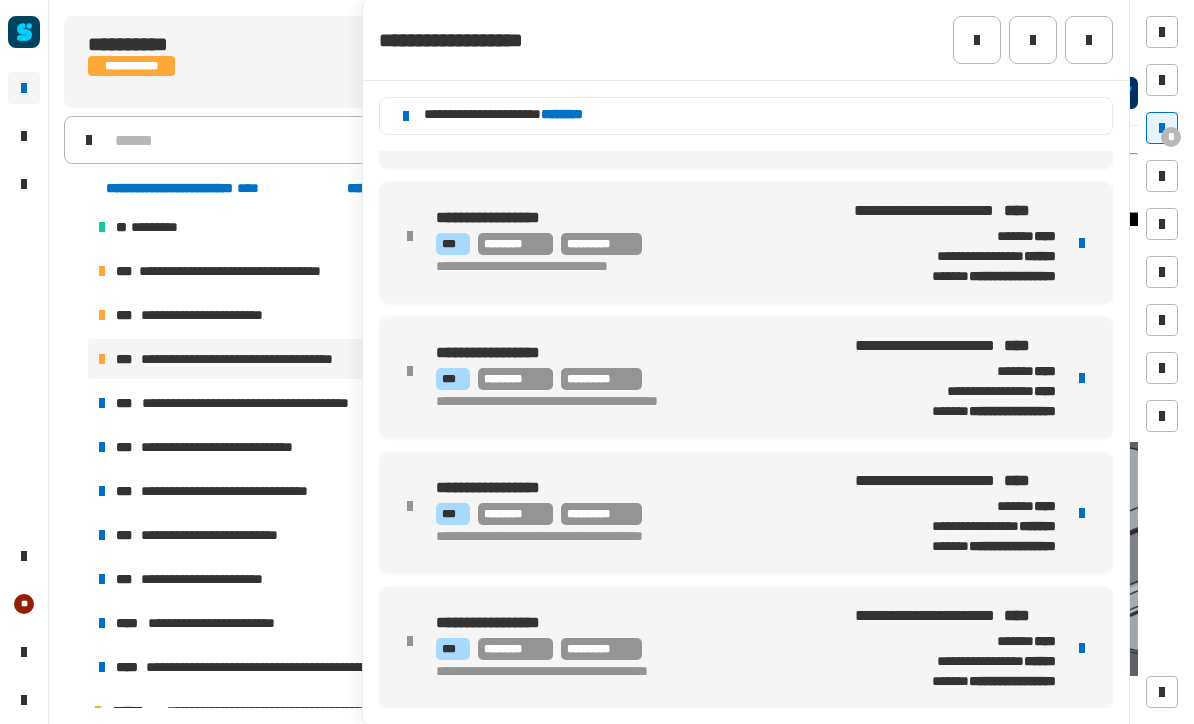 click at bounding box center (1082, 648) 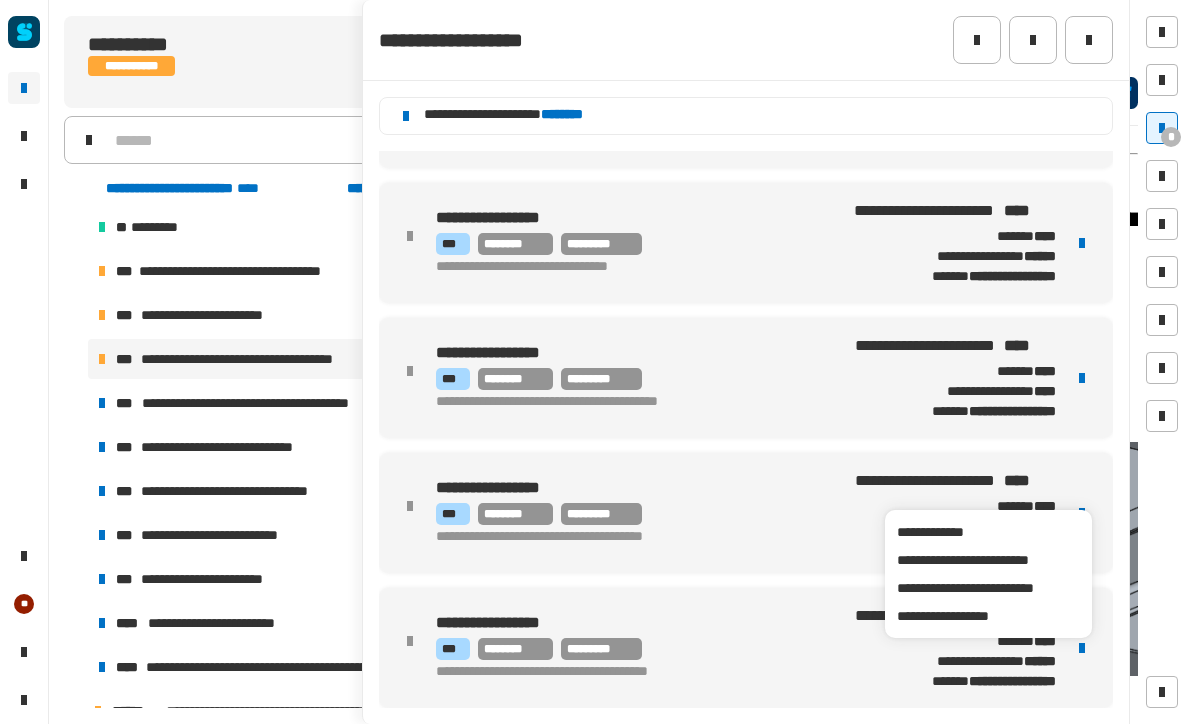 click on "**********" at bounding box center (988, 560) 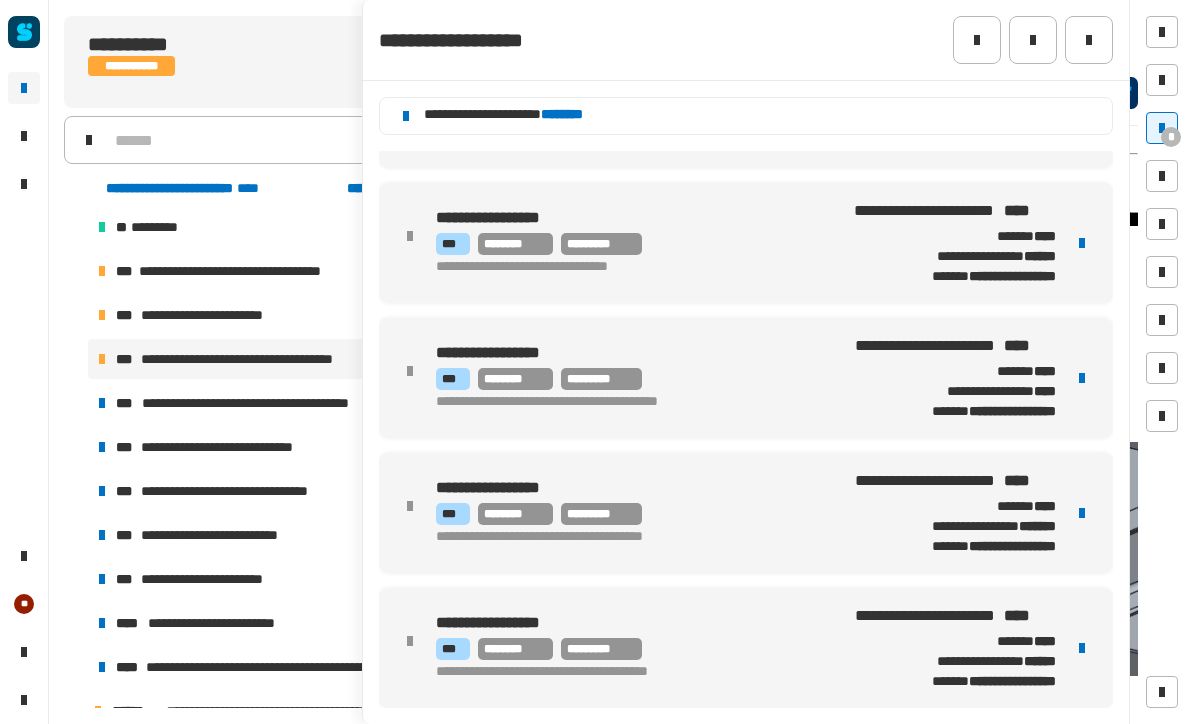 click at bounding box center (1082, 648) 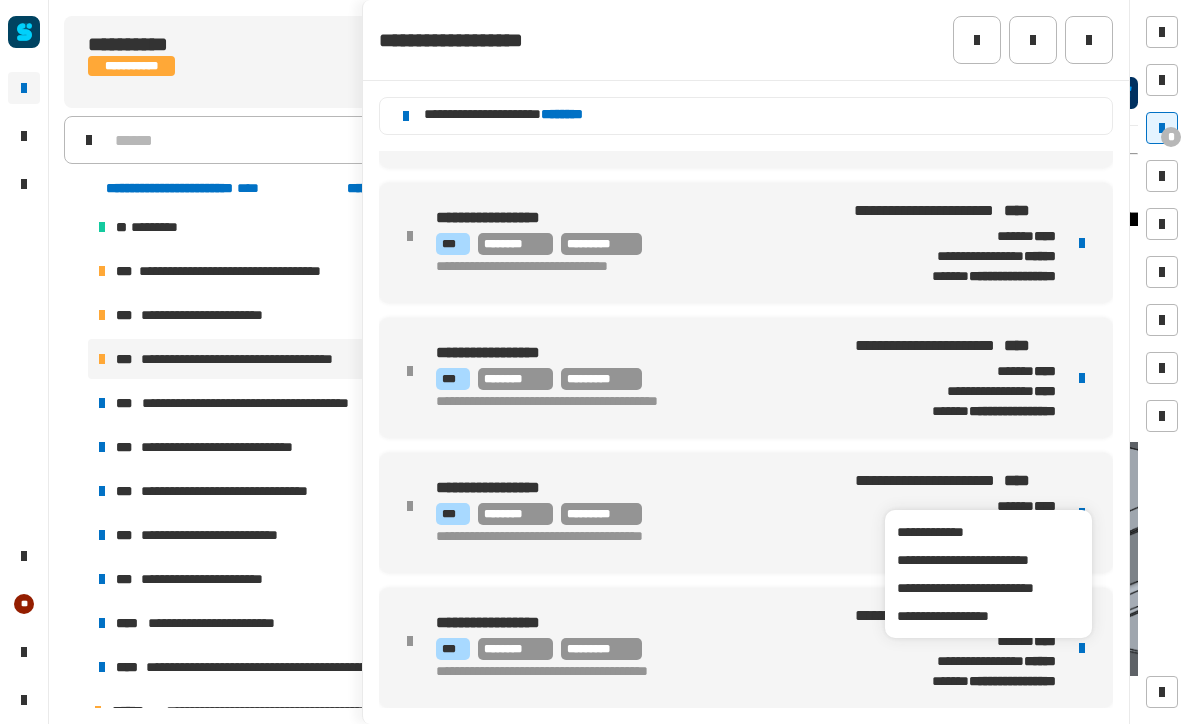 click on "**********" at bounding box center (988, 588) 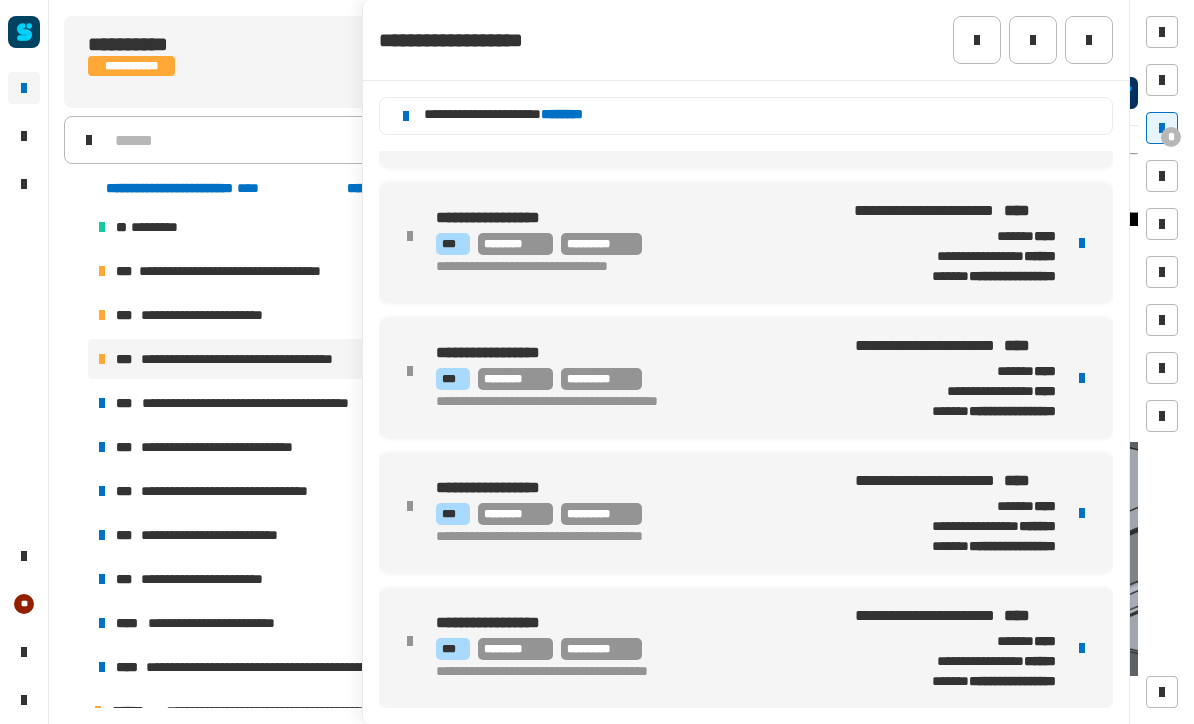 click 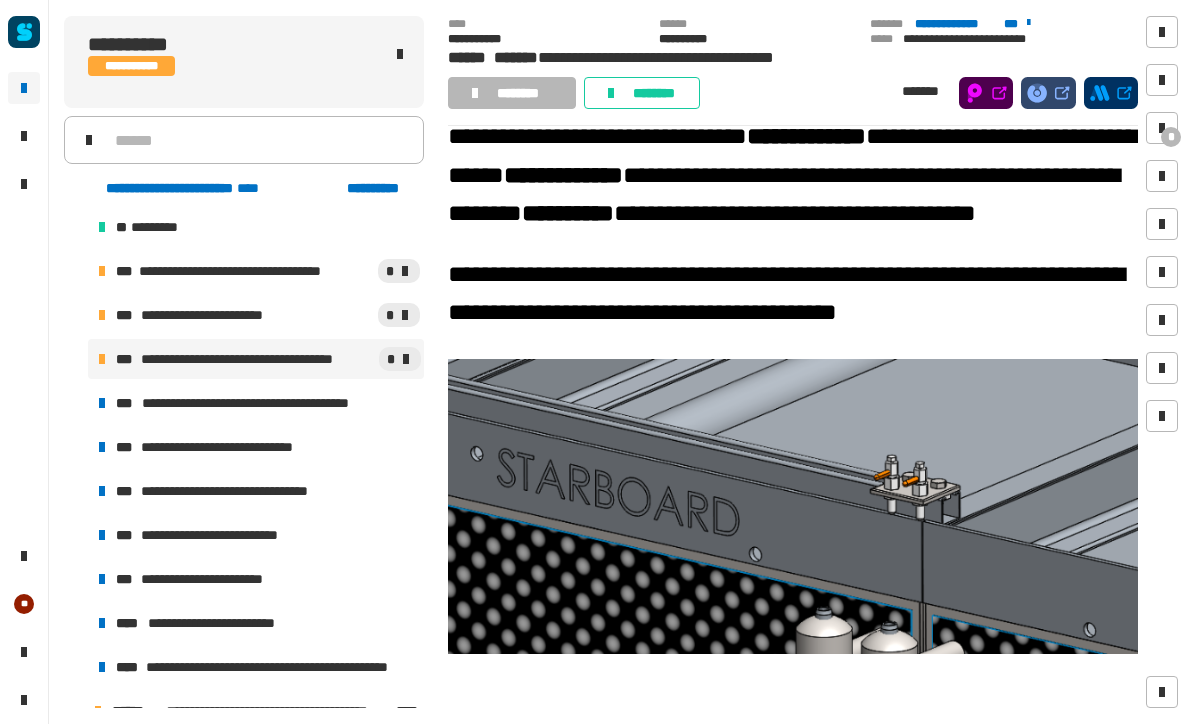 scroll, scrollTop: 1391, scrollLeft: 0, axis: vertical 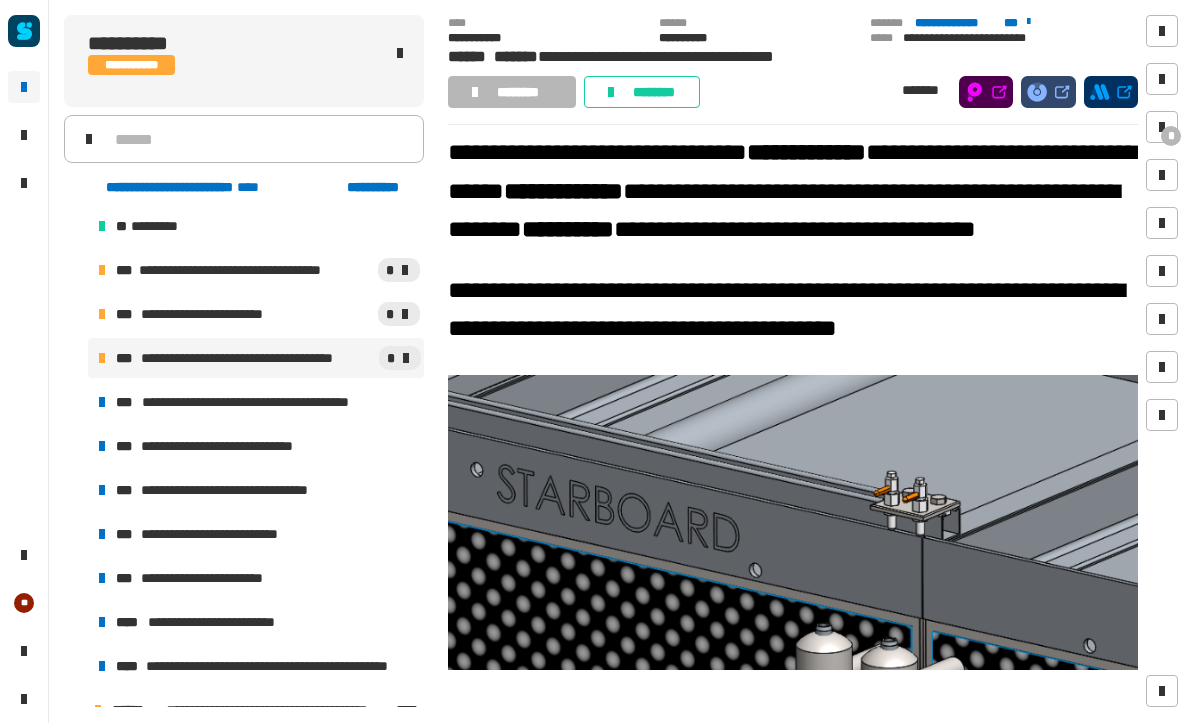 click on "*" at bounding box center (1171, 137) 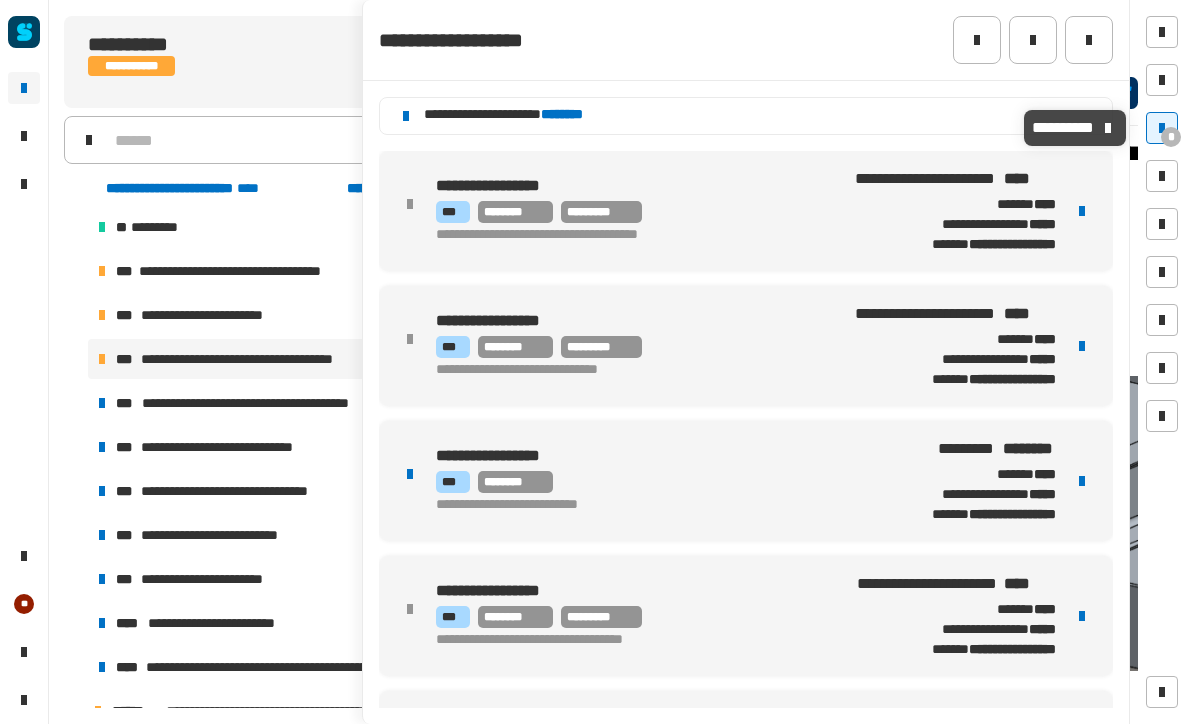 scroll, scrollTop: 0, scrollLeft: 0, axis: both 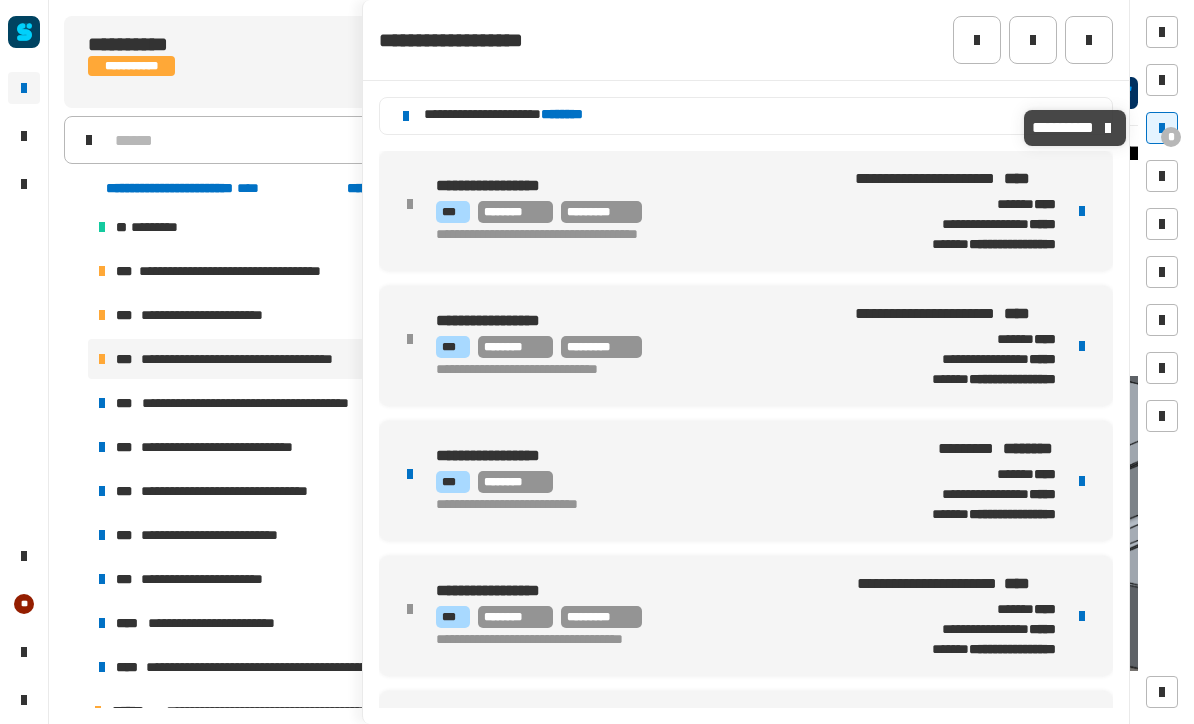 click at bounding box center (1162, 128) 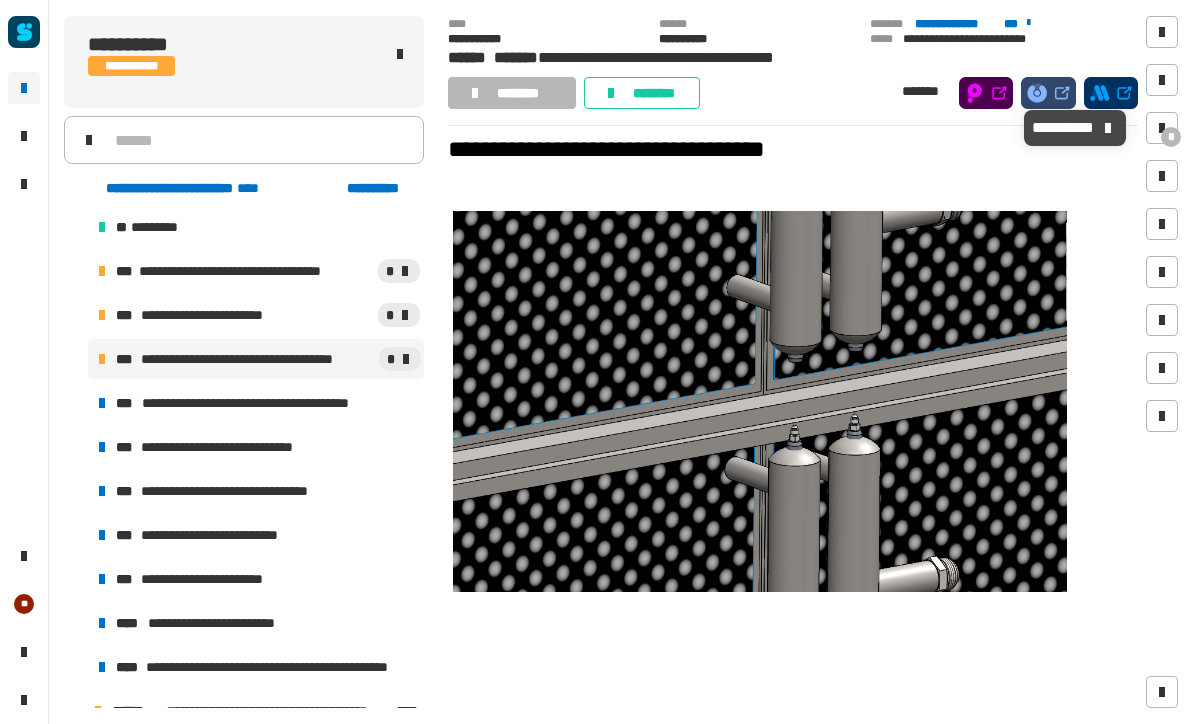 scroll, scrollTop: 4087, scrollLeft: 0, axis: vertical 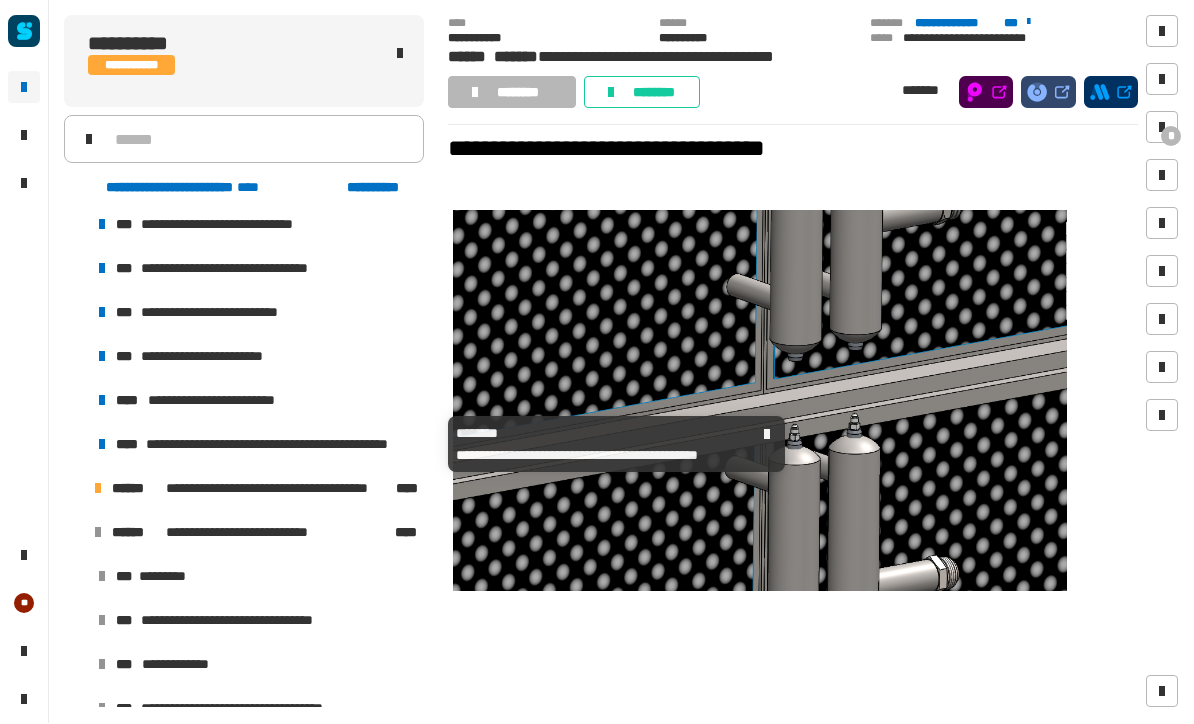 click on "**********" at bounding box center (256, 445) 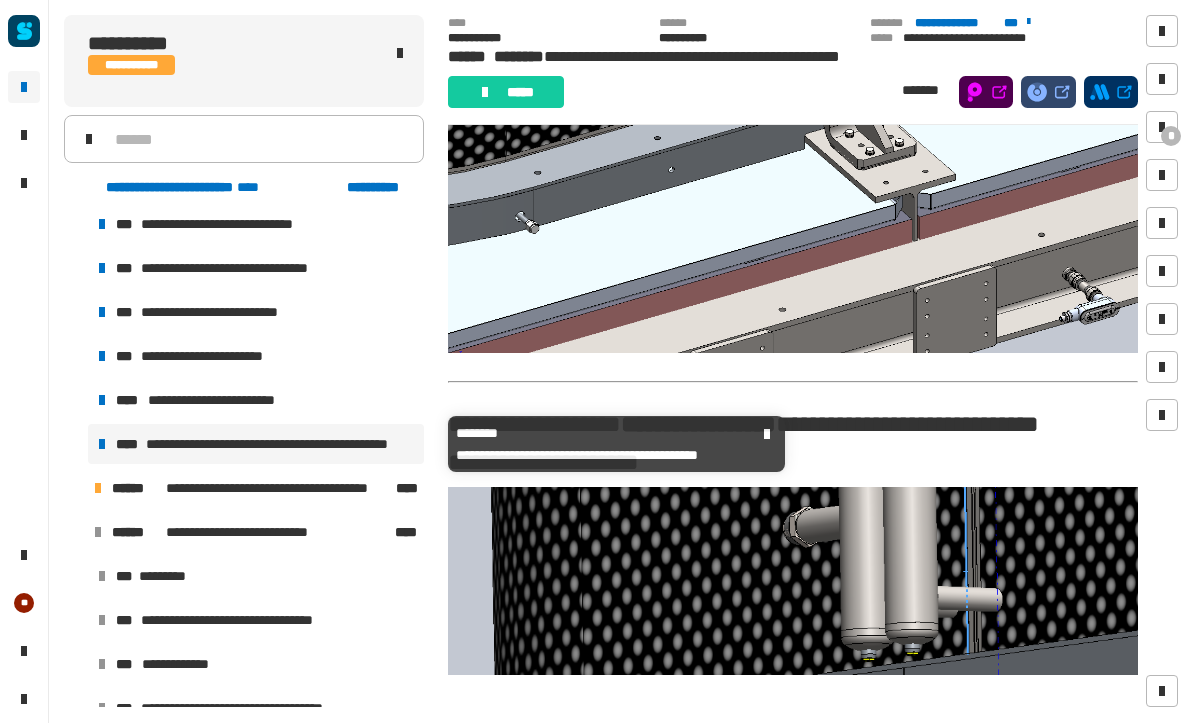 click on "*" at bounding box center [1162, 128] 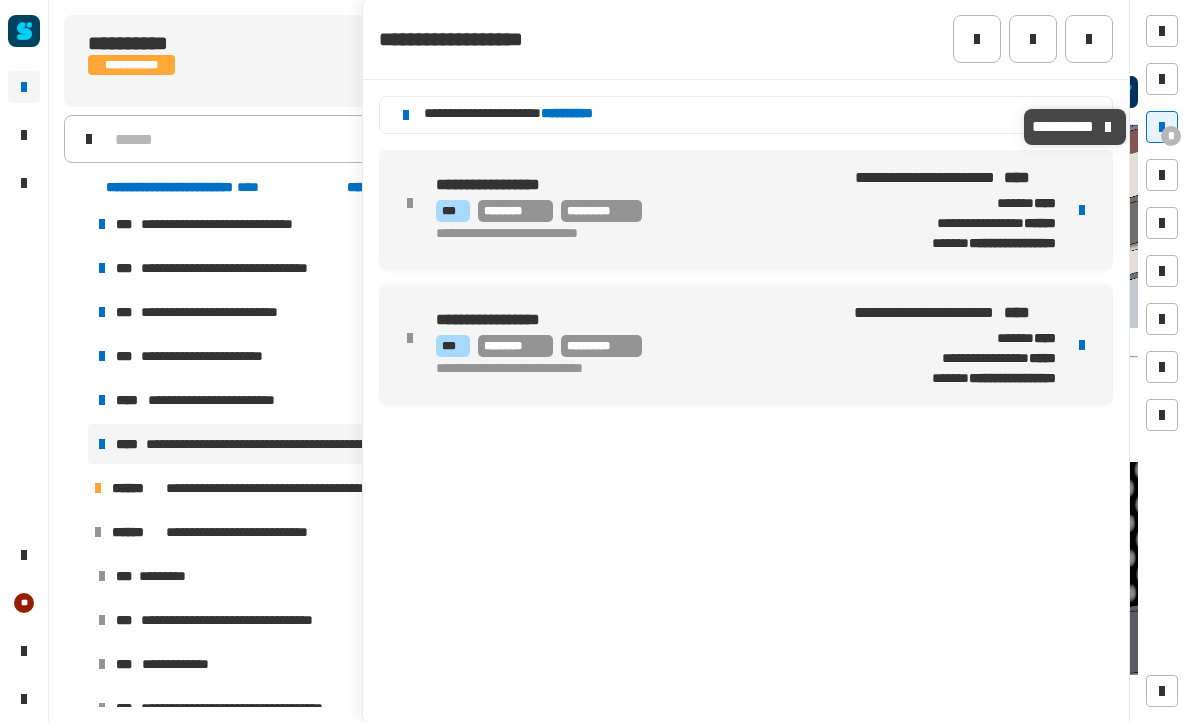 click on "*" at bounding box center (1162, 128) 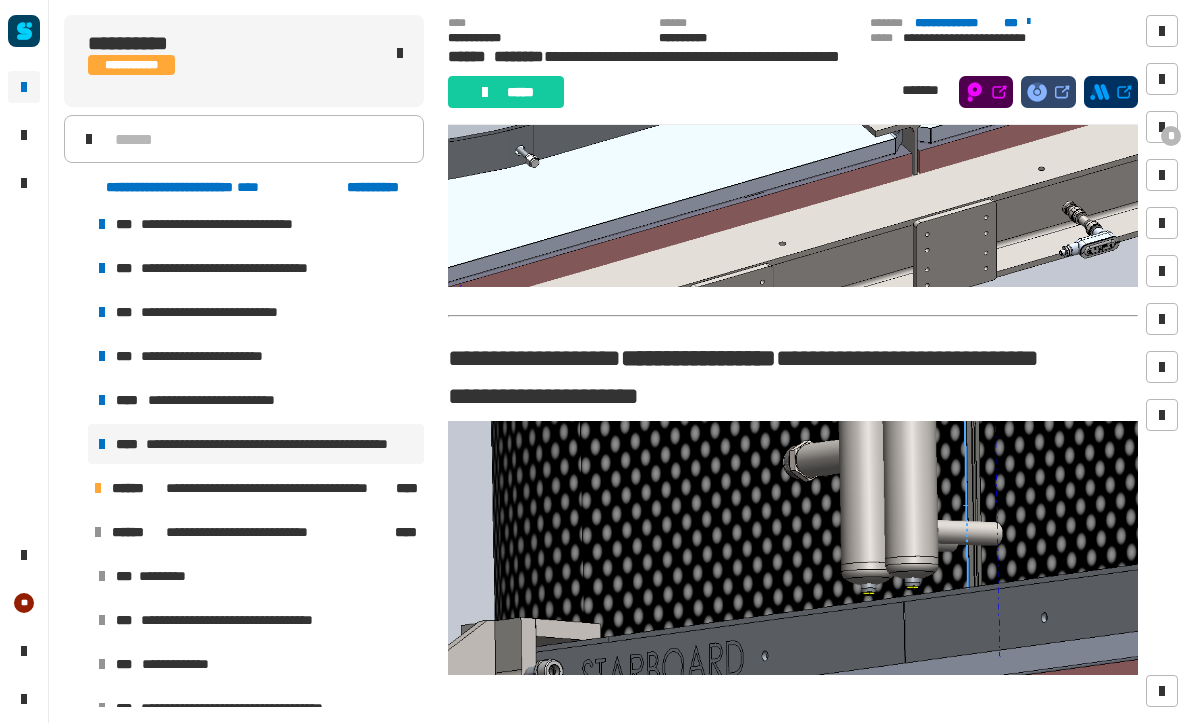 click on "**********" 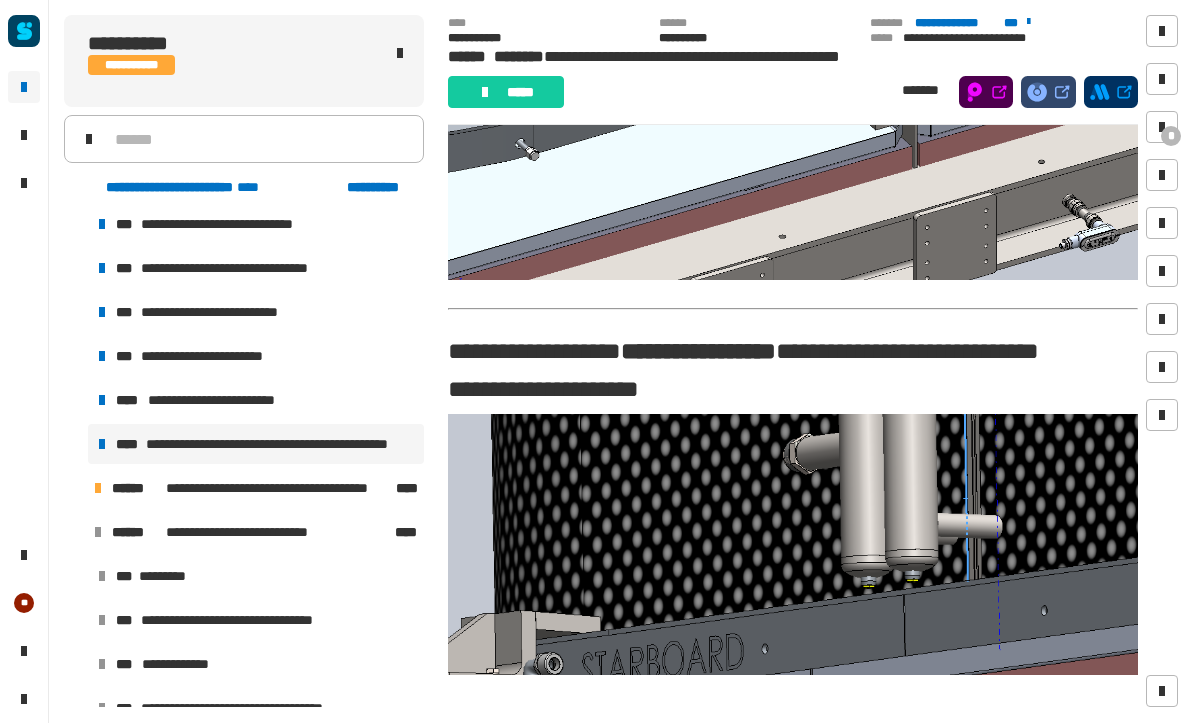 click at bounding box center [1162, 128] 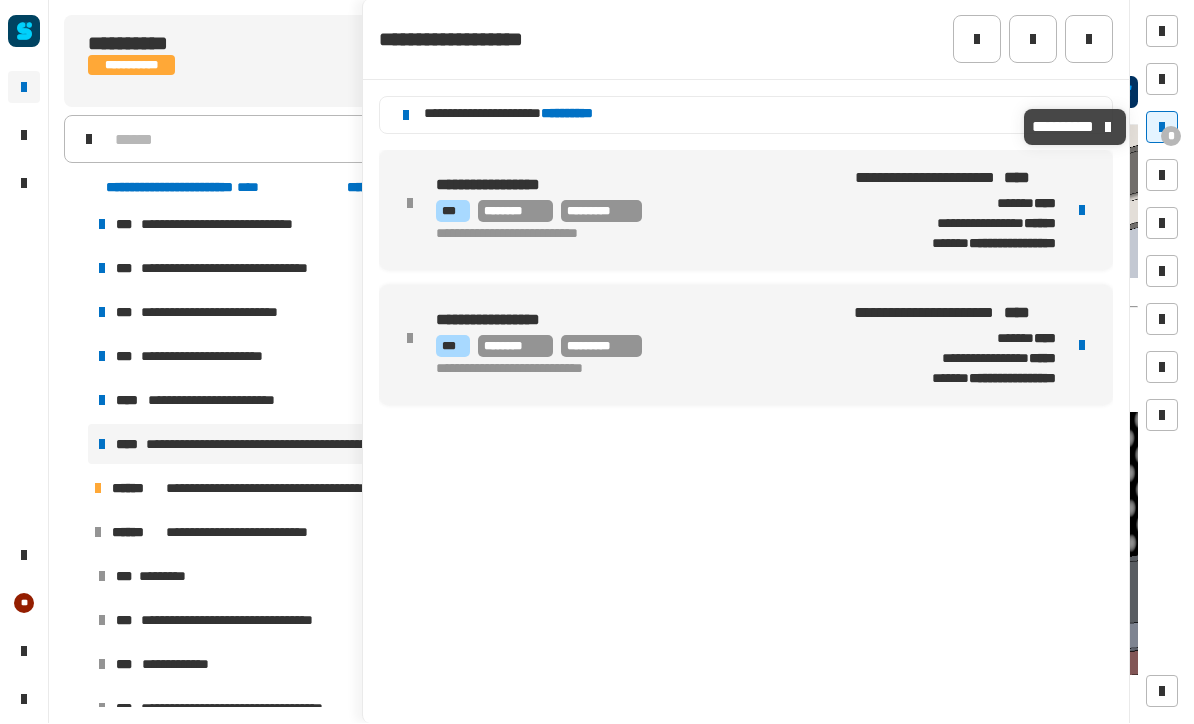 scroll, scrollTop: 679, scrollLeft: 0, axis: vertical 